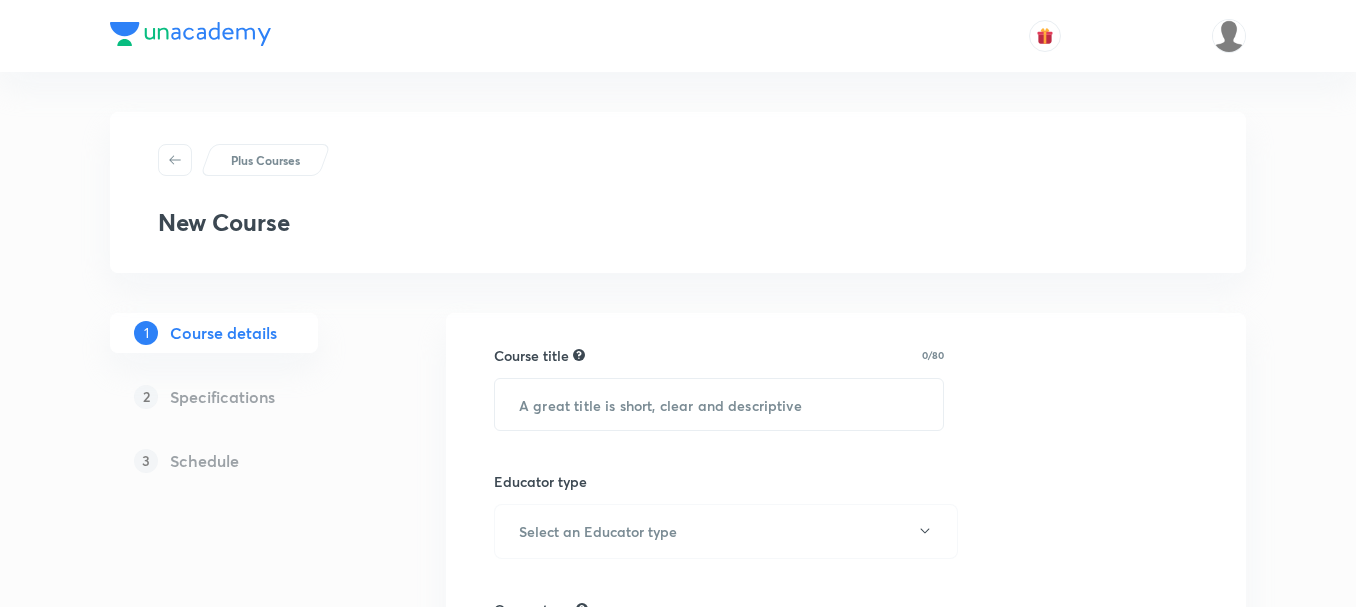scroll, scrollTop: 0, scrollLeft: 0, axis: both 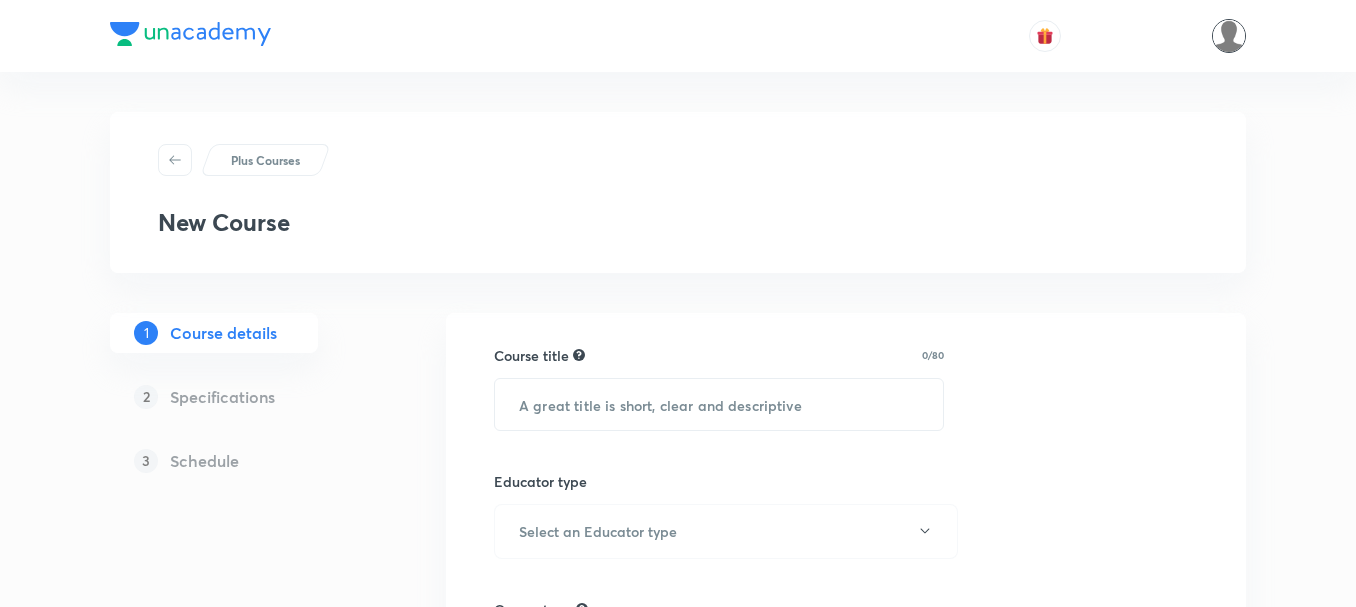click at bounding box center [1229, 36] 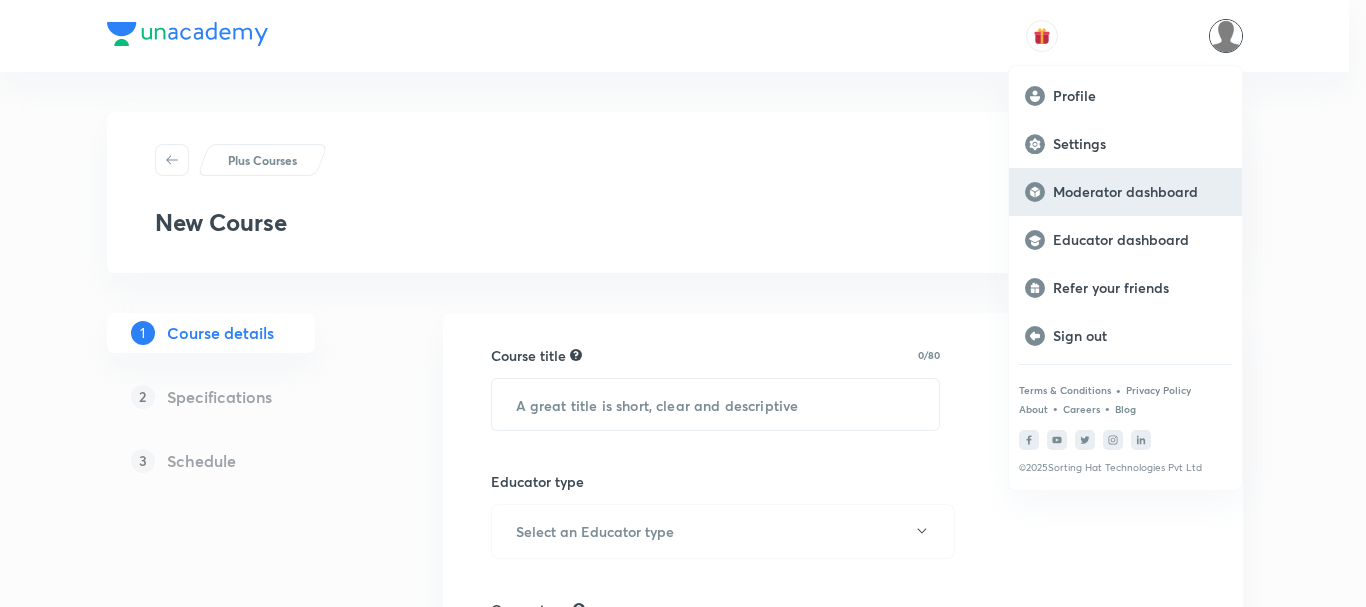 click on "Moderator dashboard" at bounding box center [1139, 192] 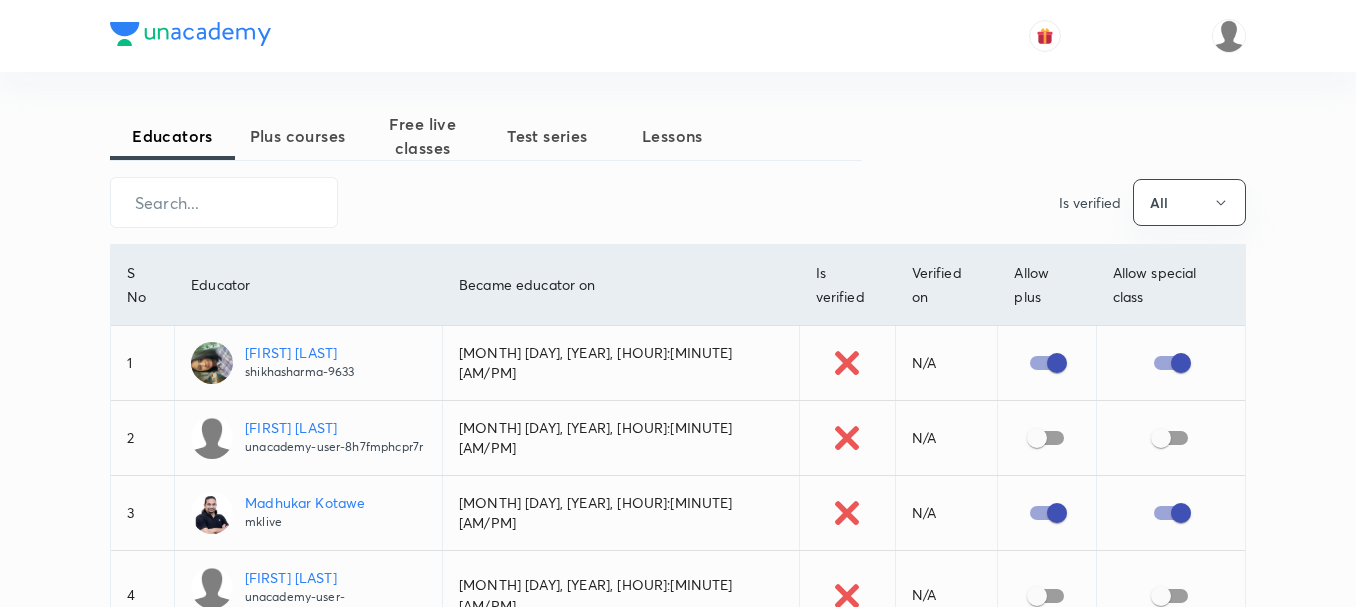 click at bounding box center [1229, 36] 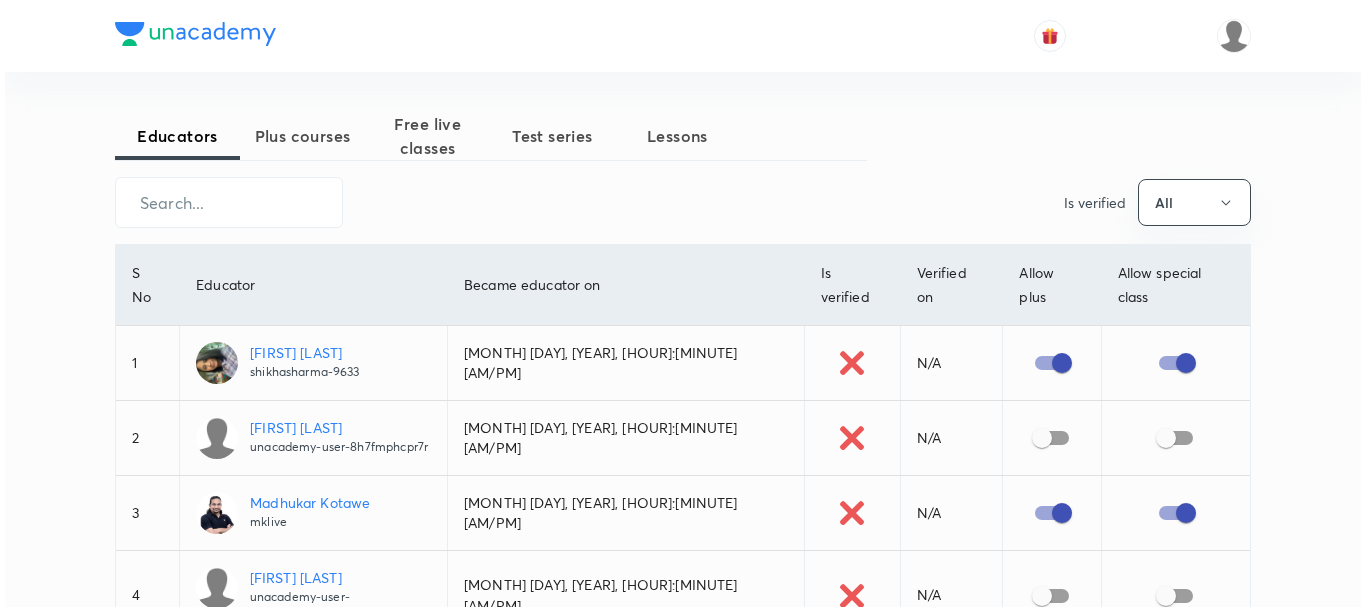 scroll, scrollTop: 0, scrollLeft: 0, axis: both 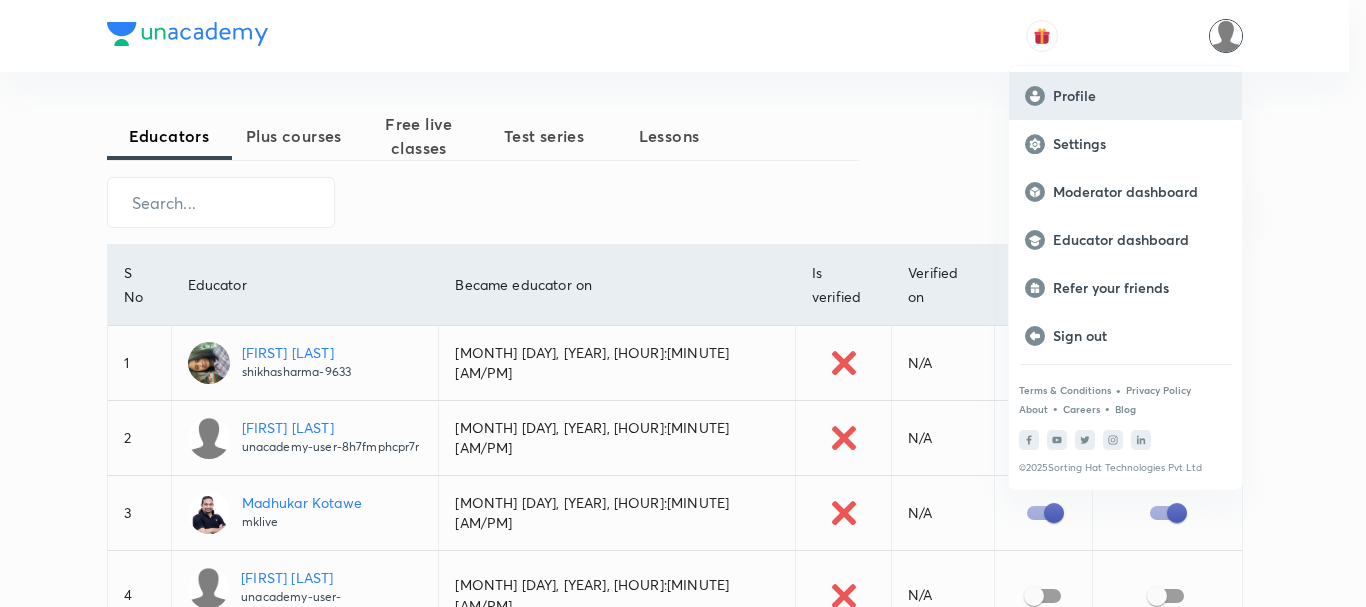 click on "Profile" at bounding box center [1139, 96] 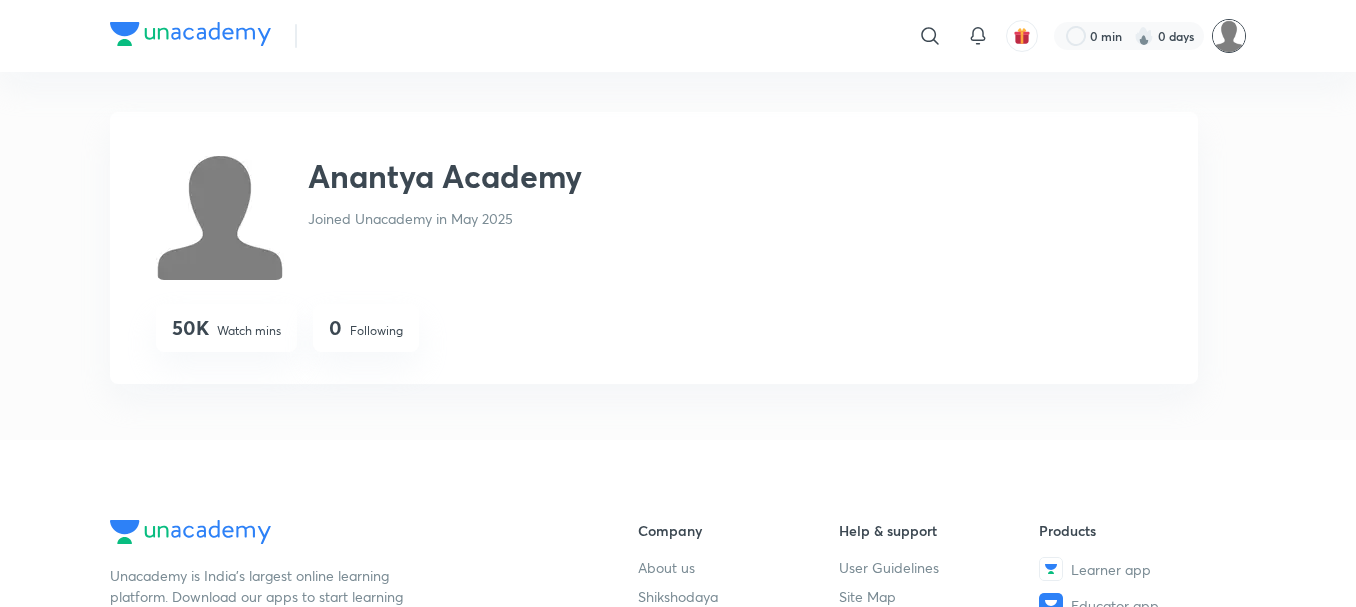click at bounding box center (1229, 36) 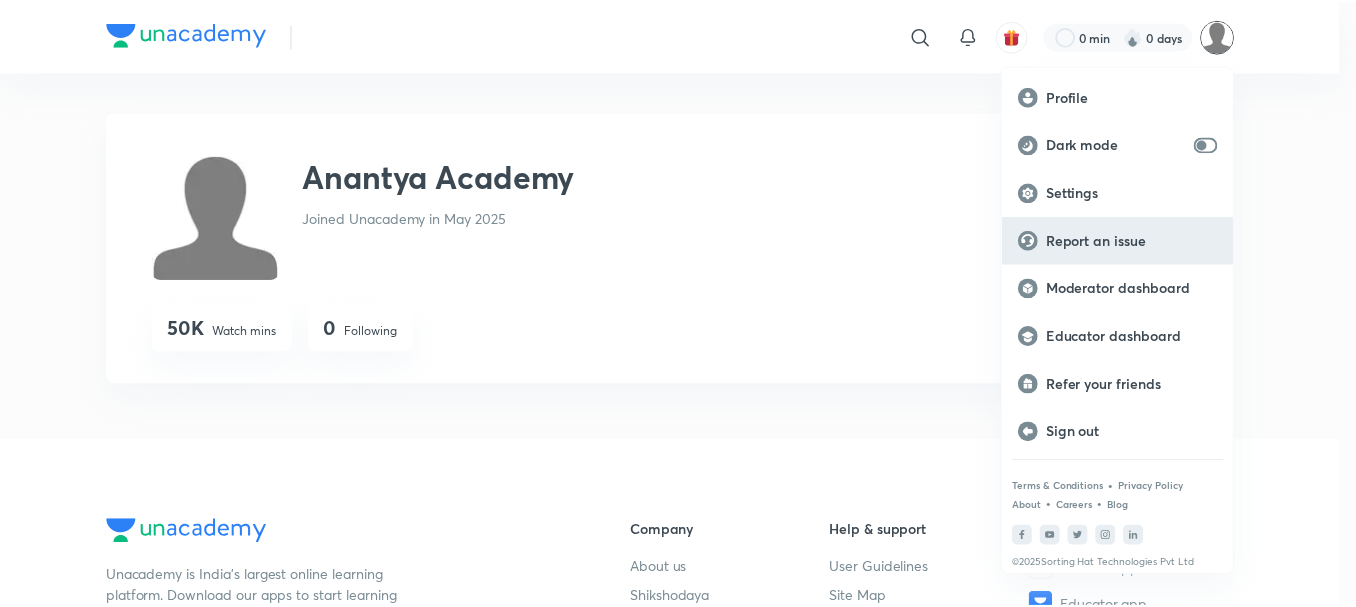 scroll, scrollTop: 11, scrollLeft: 0, axis: vertical 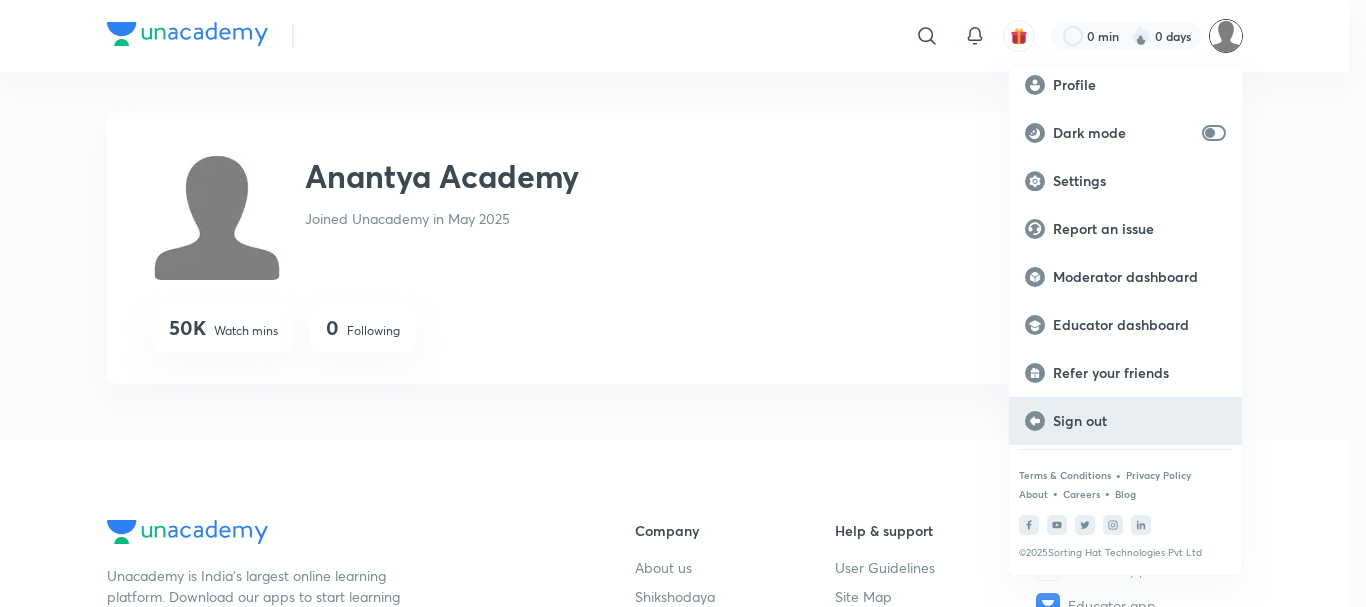 click on "Sign out" at bounding box center (1139, 421) 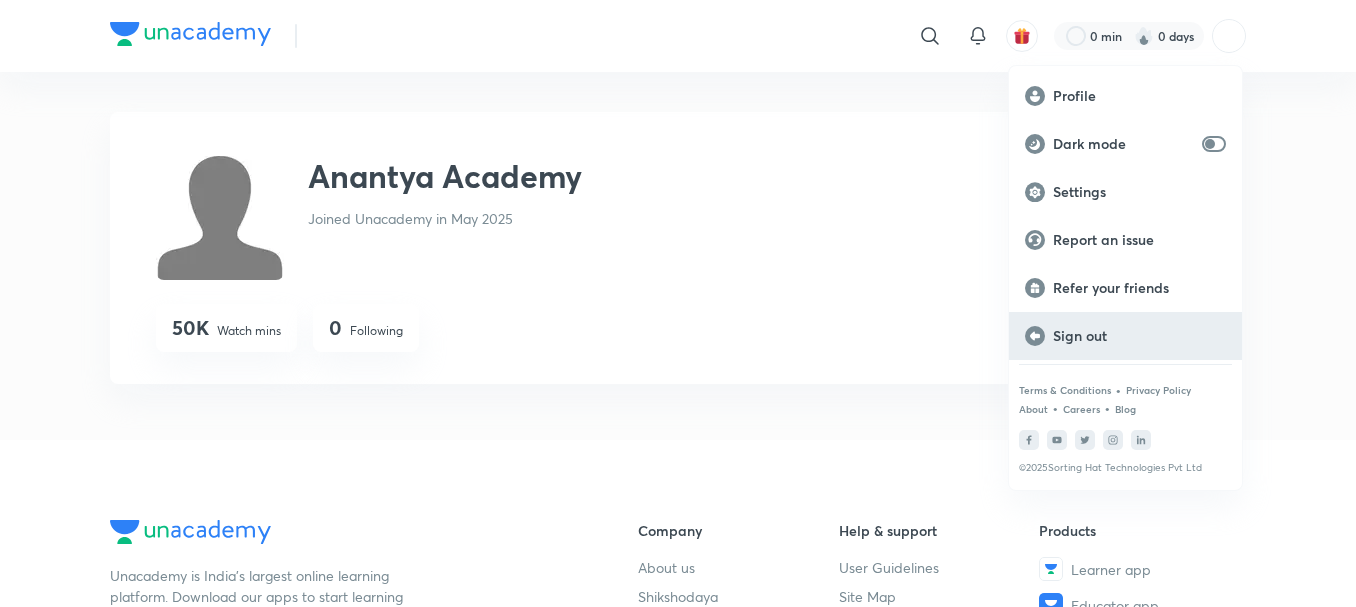 scroll, scrollTop: 0, scrollLeft: 0, axis: both 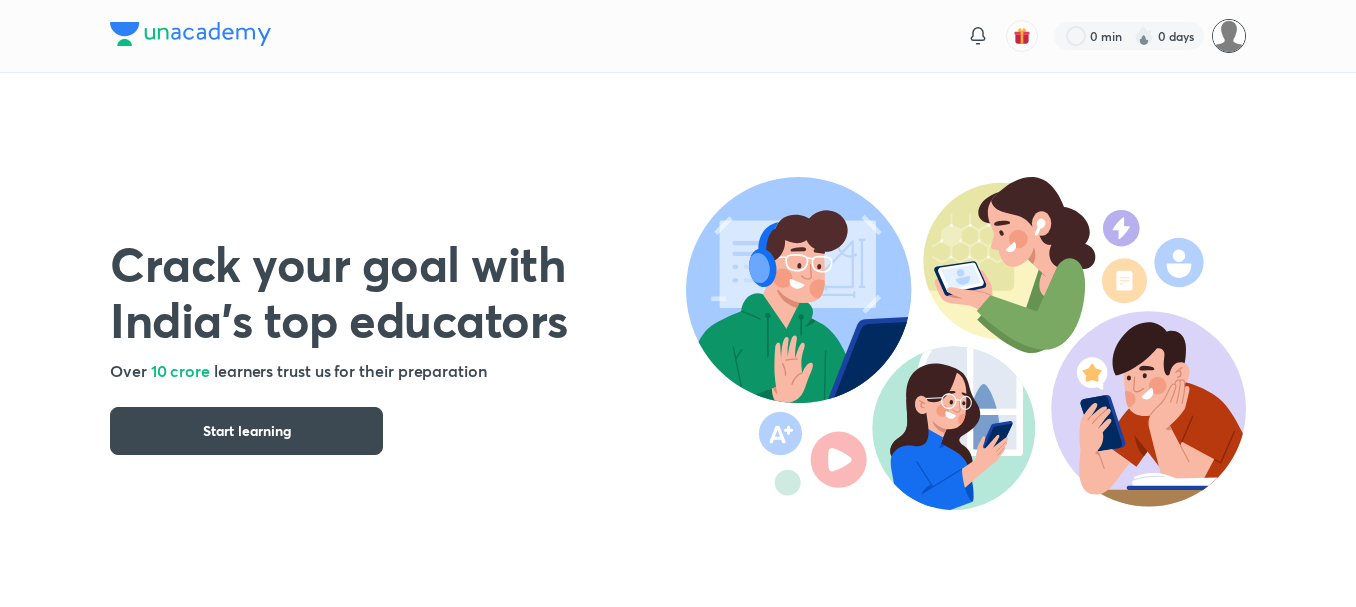 click at bounding box center [1229, 36] 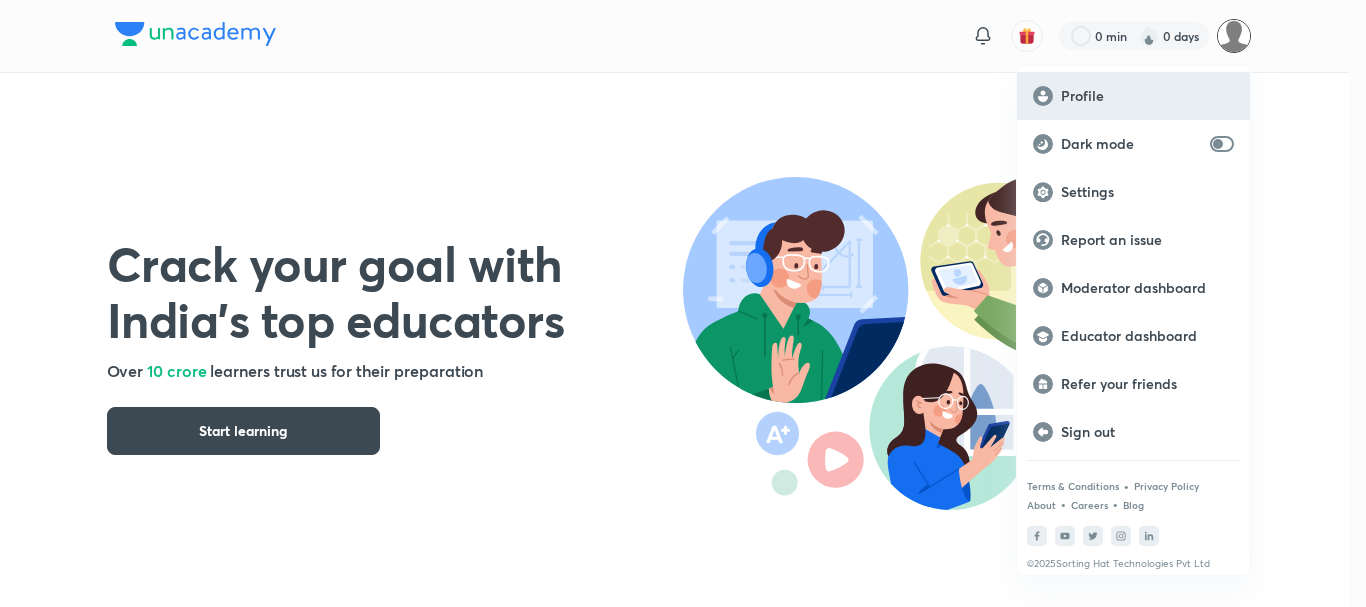click on "Profile" at bounding box center (1147, 96) 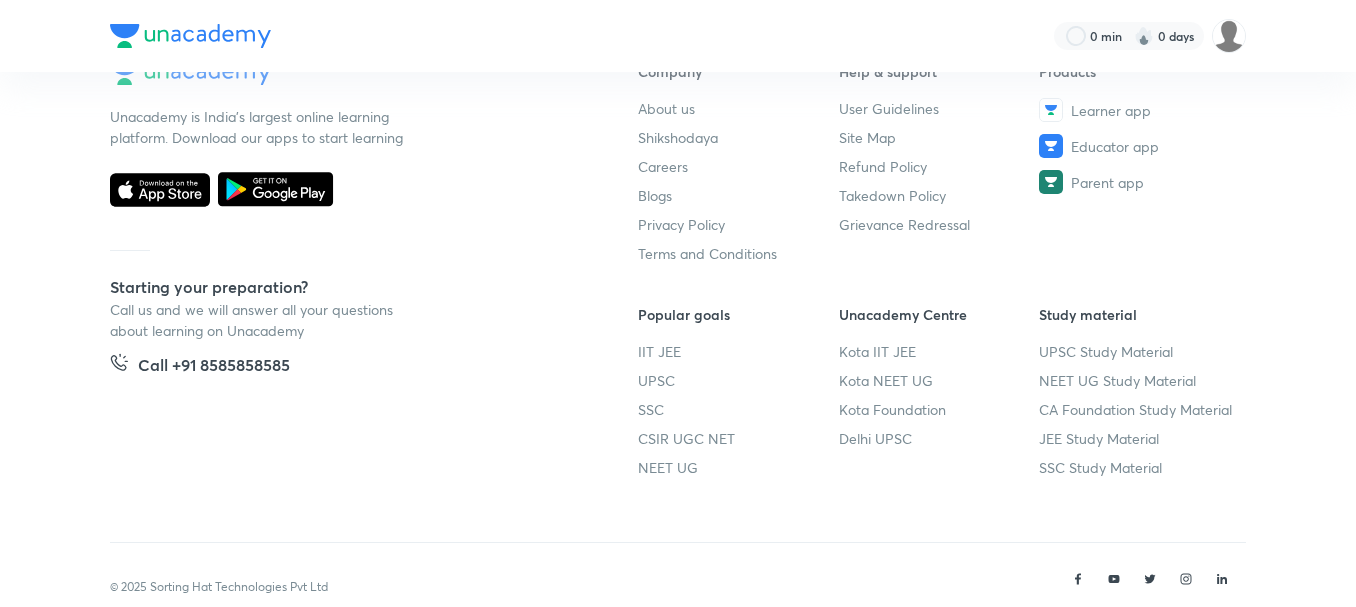 scroll, scrollTop: 0, scrollLeft: 0, axis: both 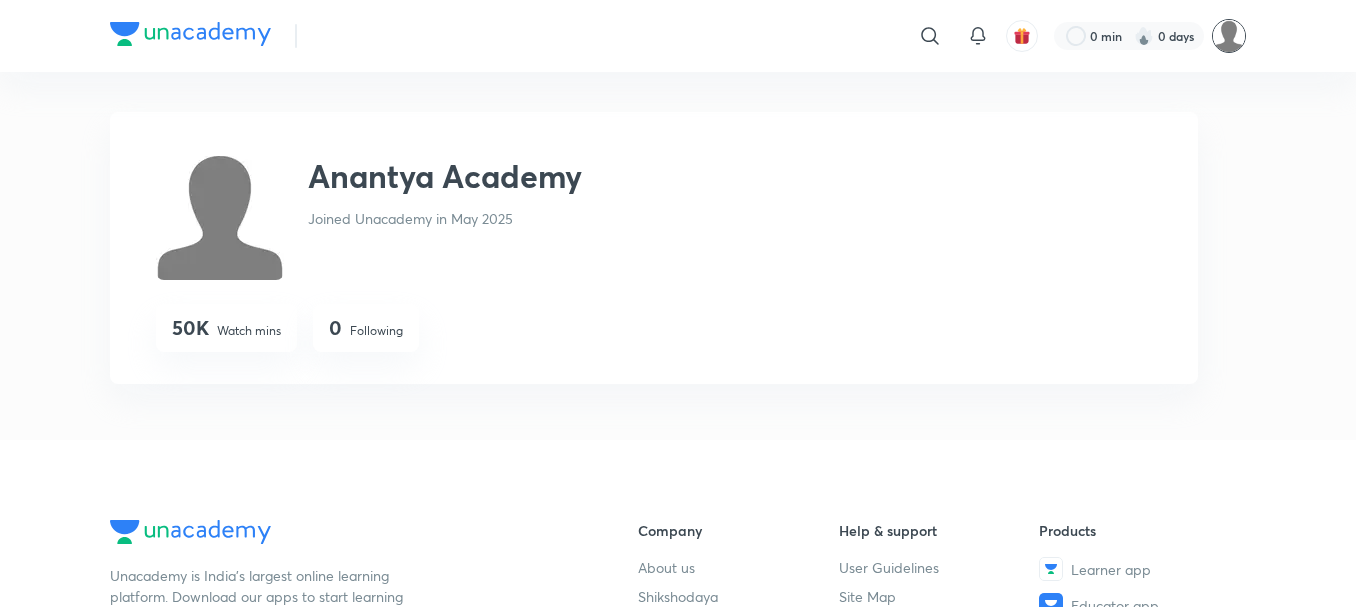 click at bounding box center [1229, 36] 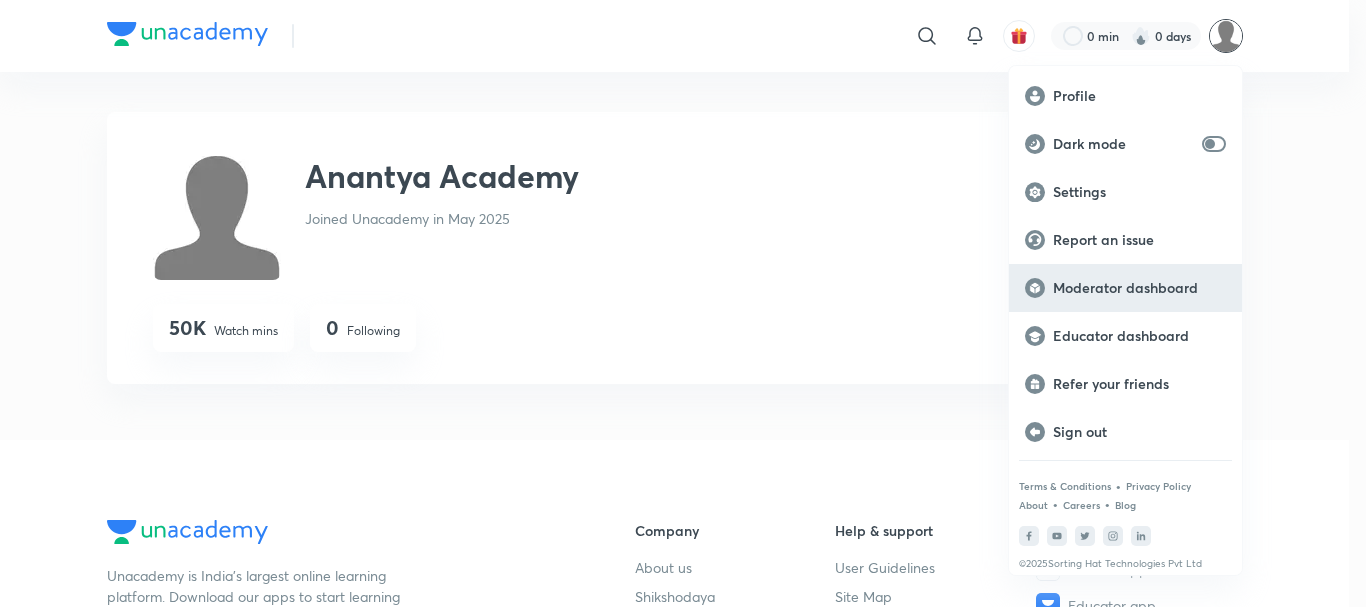 click on "Moderator dashboard" at bounding box center (1139, 288) 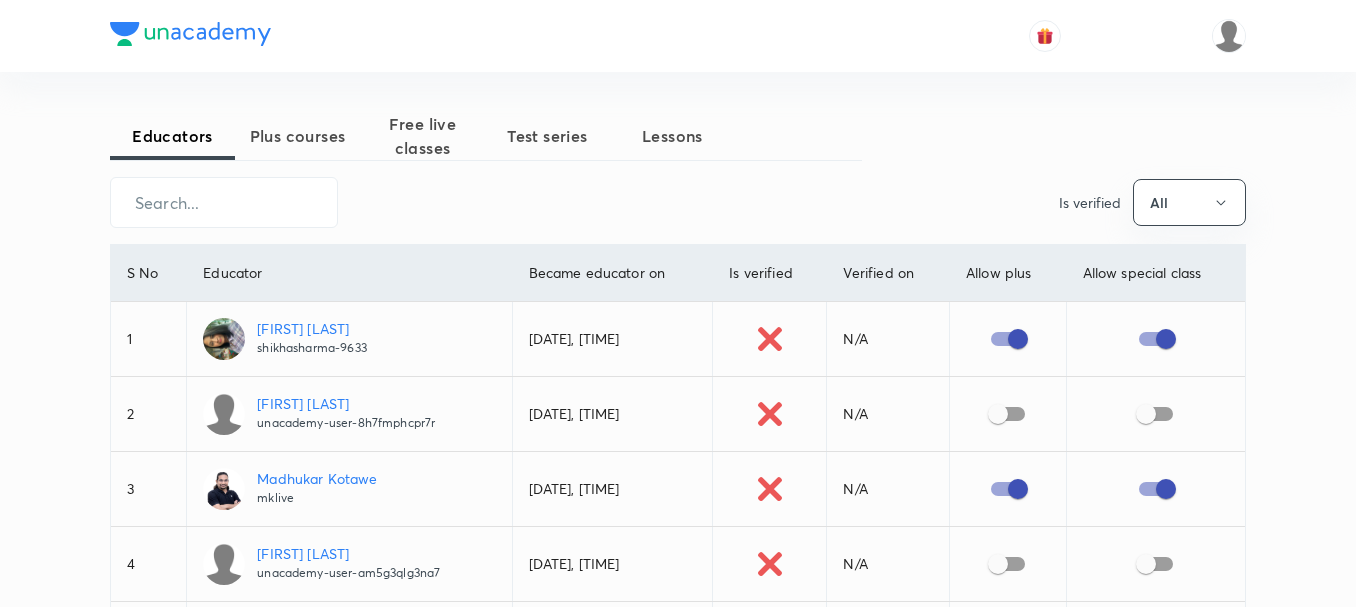 scroll, scrollTop: 409, scrollLeft: 0, axis: vertical 